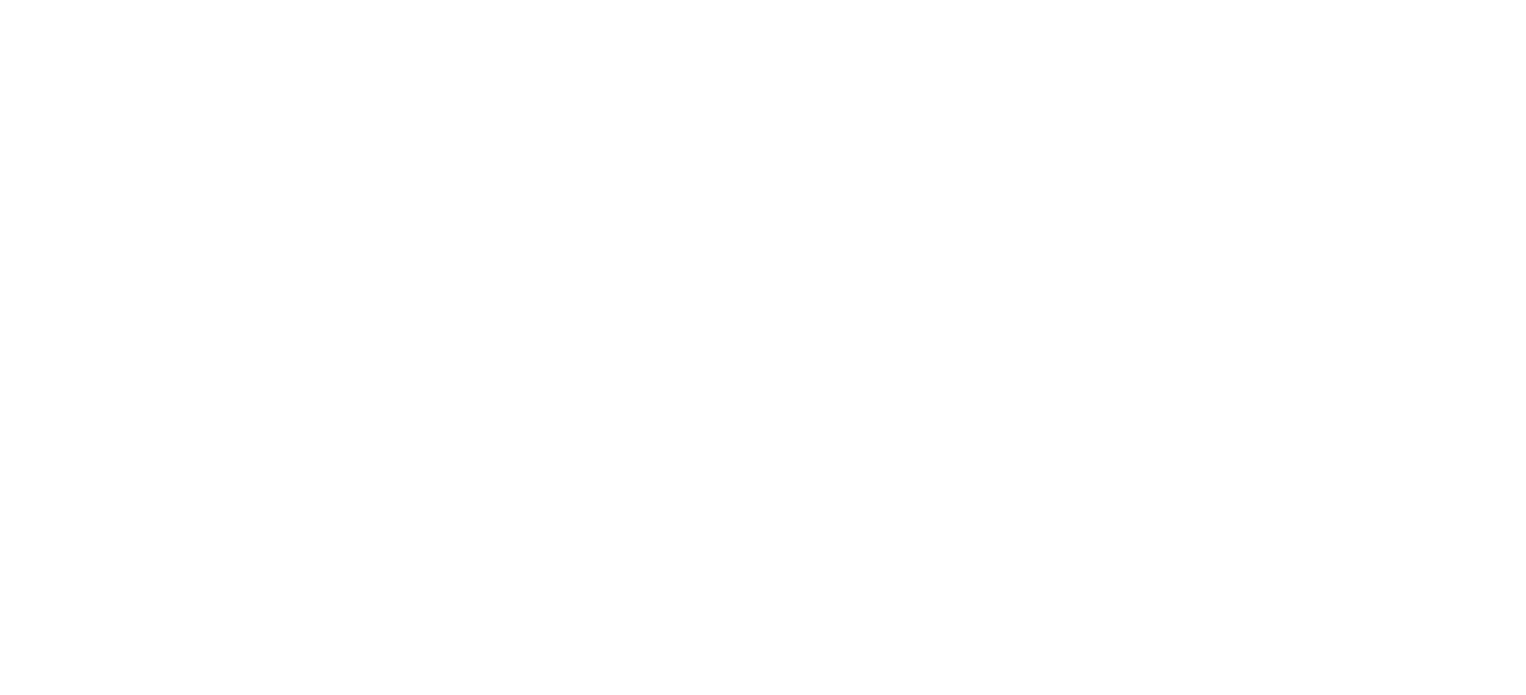 scroll, scrollTop: 0, scrollLeft: 0, axis: both 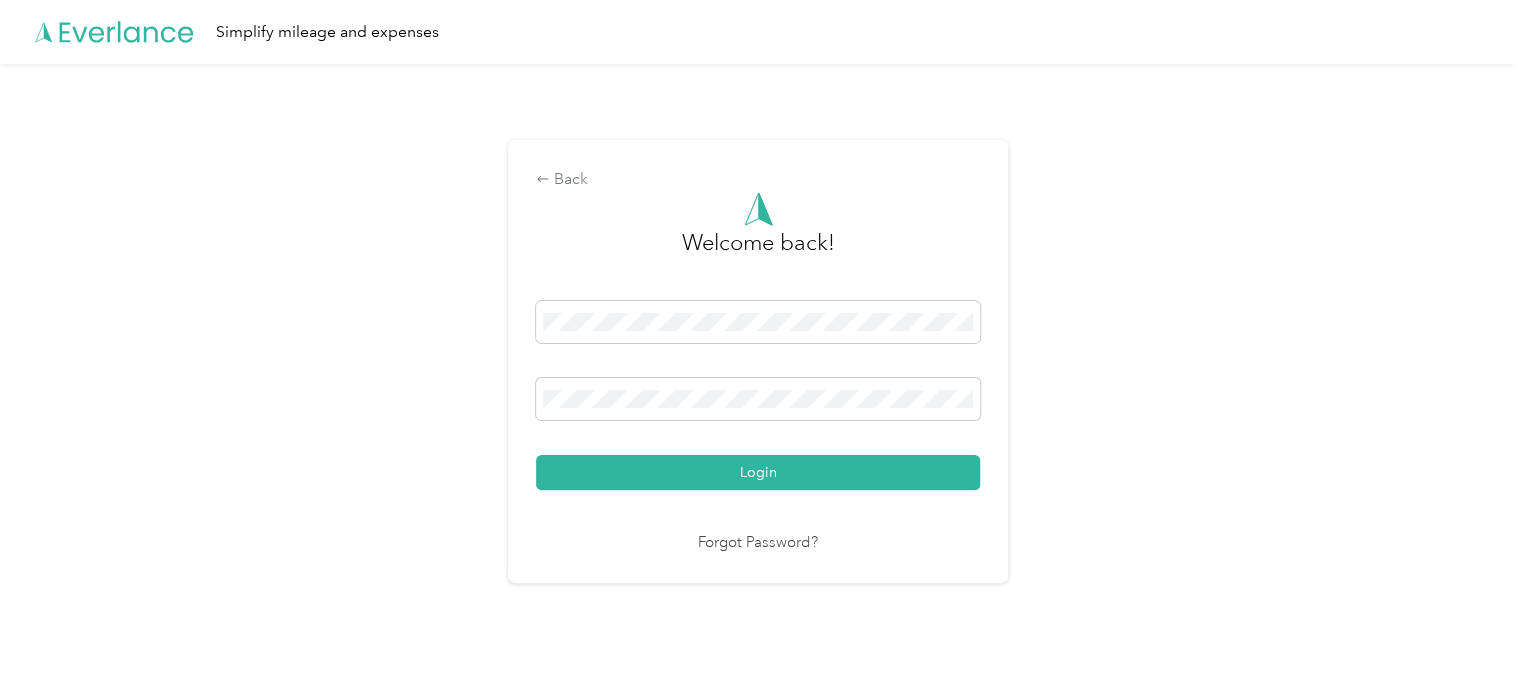click at bounding box center [0, 676] 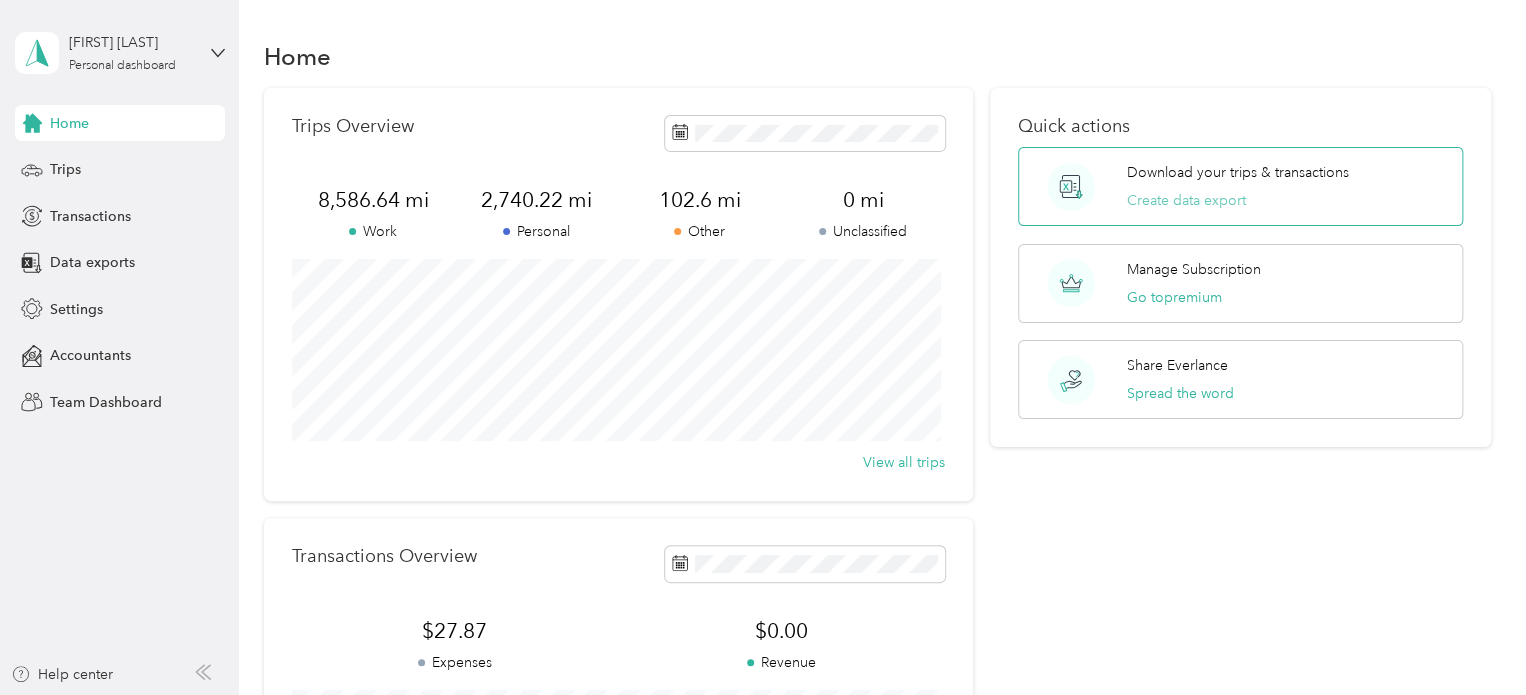 drag, startPoint x: 1163, startPoint y: 195, endPoint x: 1139, endPoint y: 210, distance: 28.301943 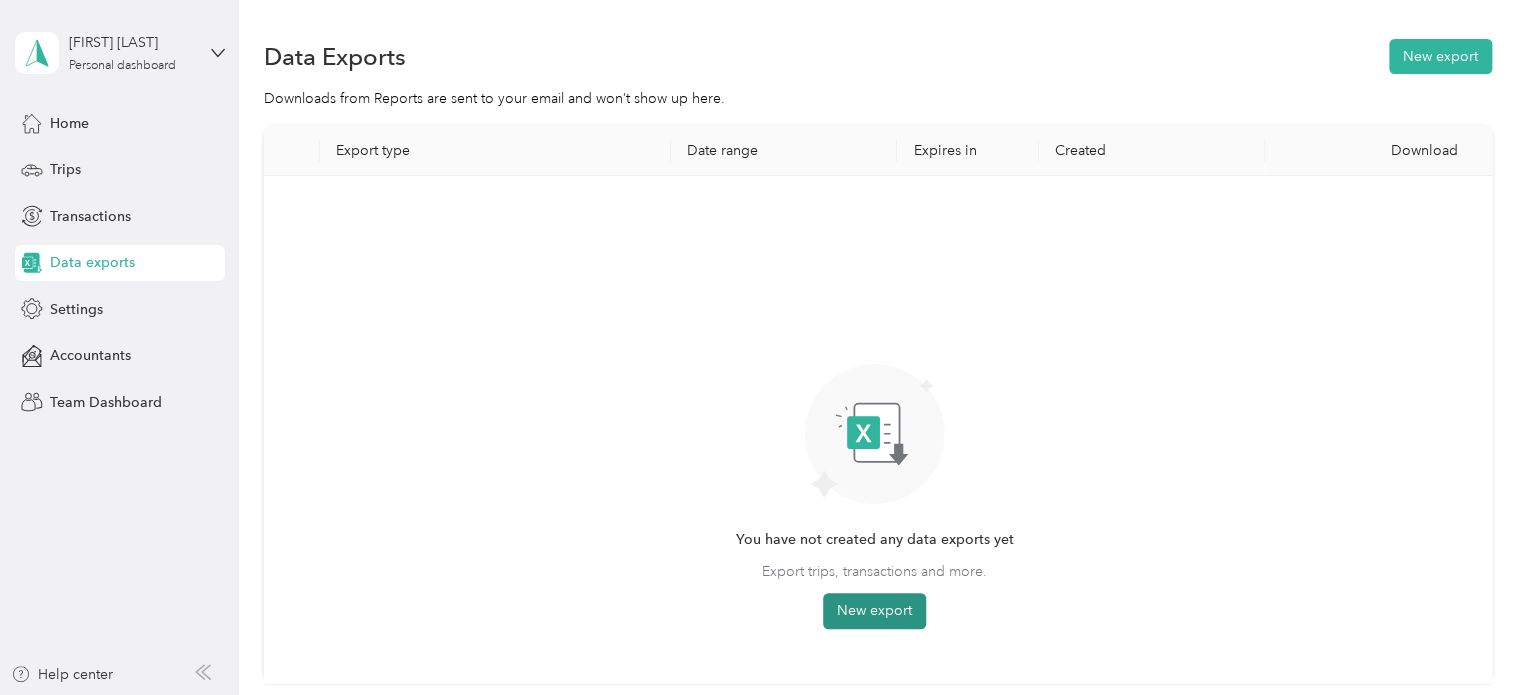 click on "New export" at bounding box center [874, 611] 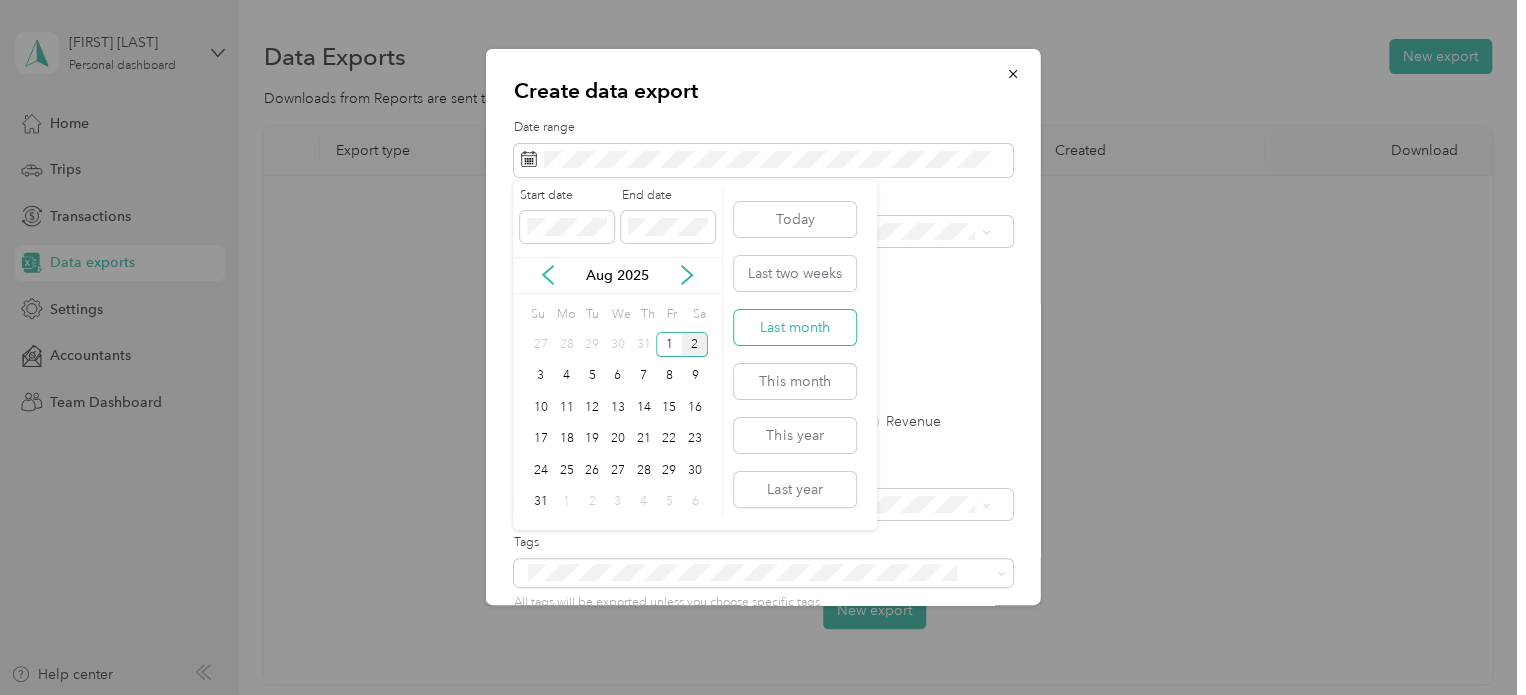 click on "Last month" at bounding box center (795, 327) 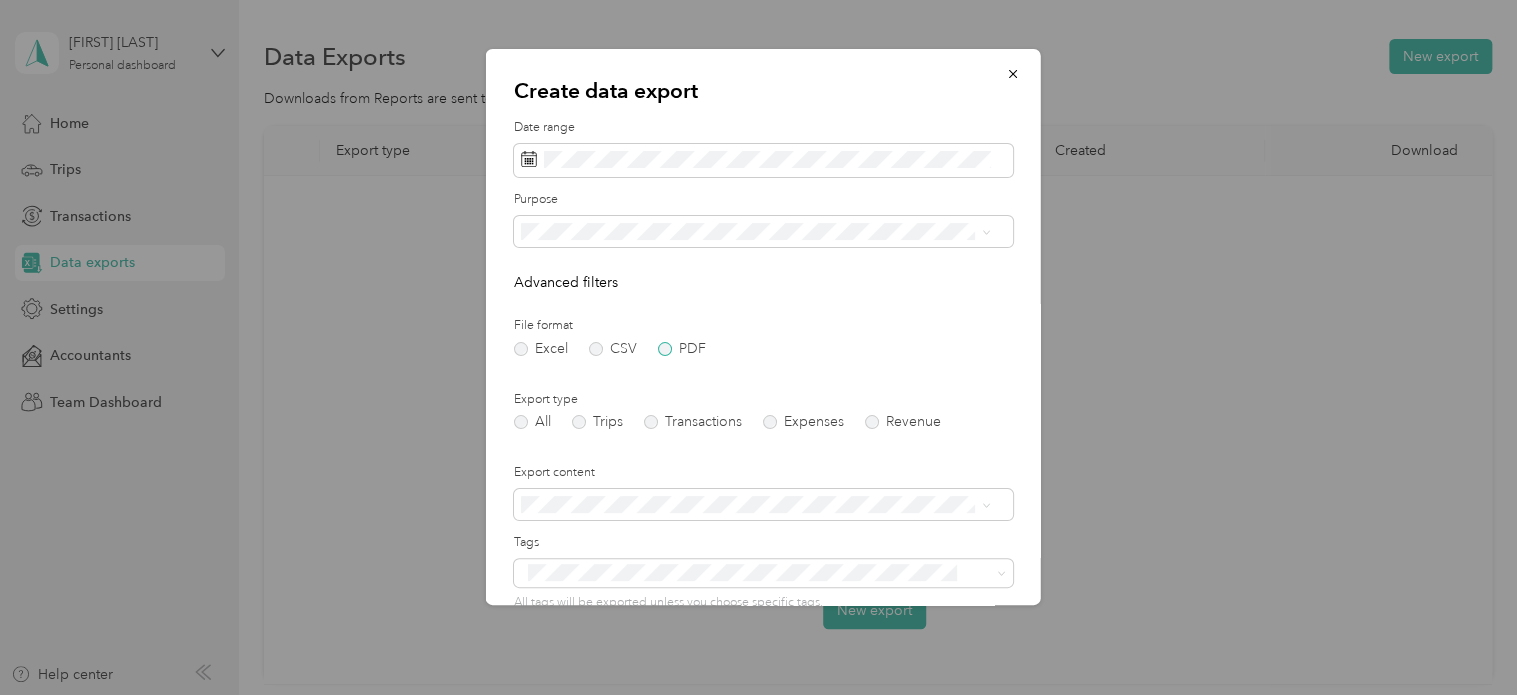 click on "PDF" at bounding box center (682, 349) 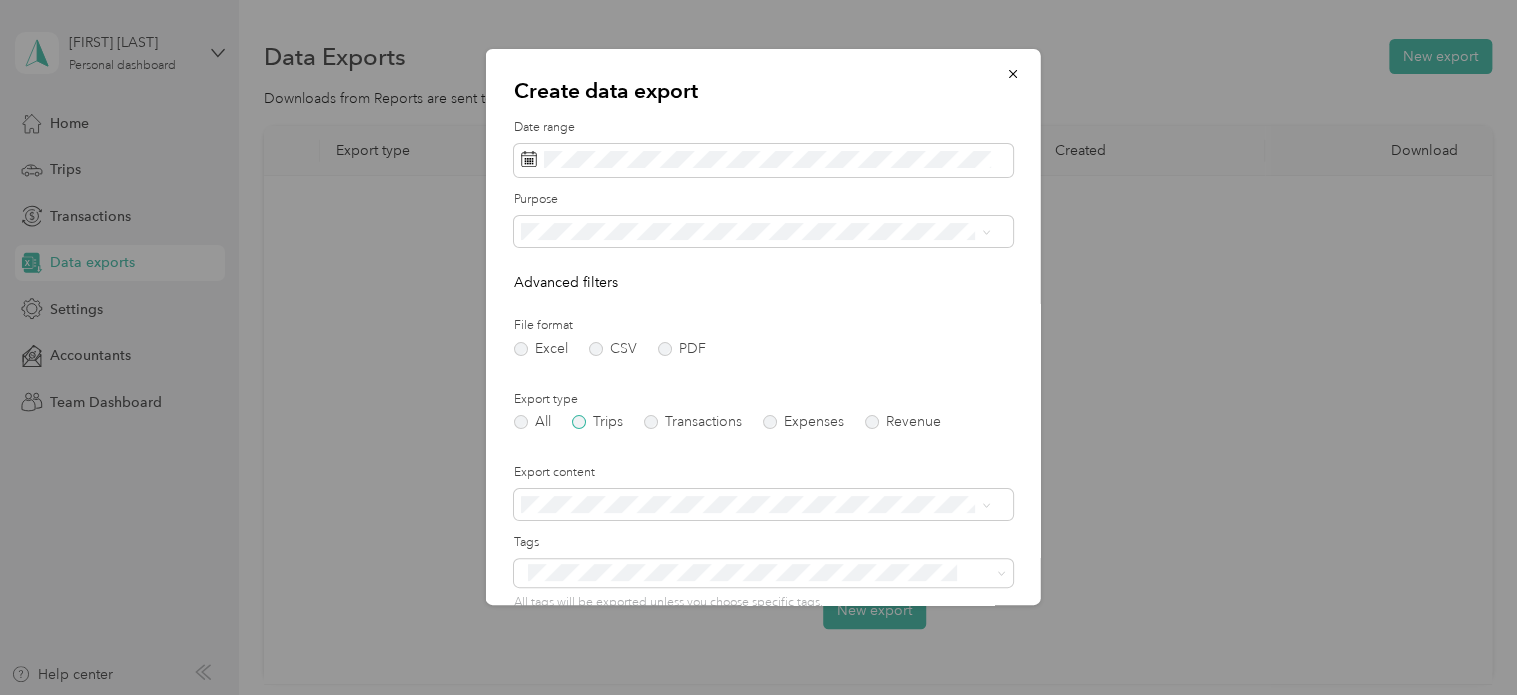 click on "Trips" at bounding box center (597, 422) 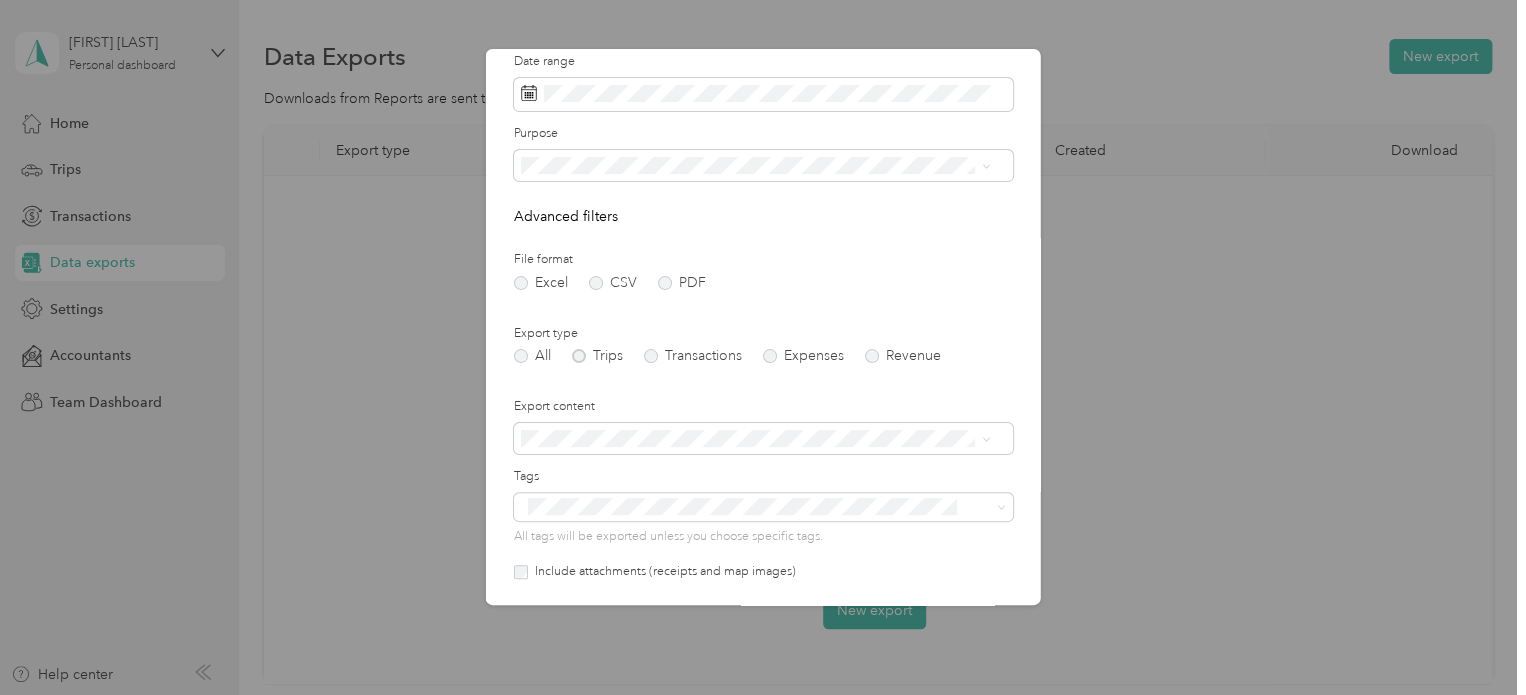 scroll, scrollTop: 200, scrollLeft: 0, axis: vertical 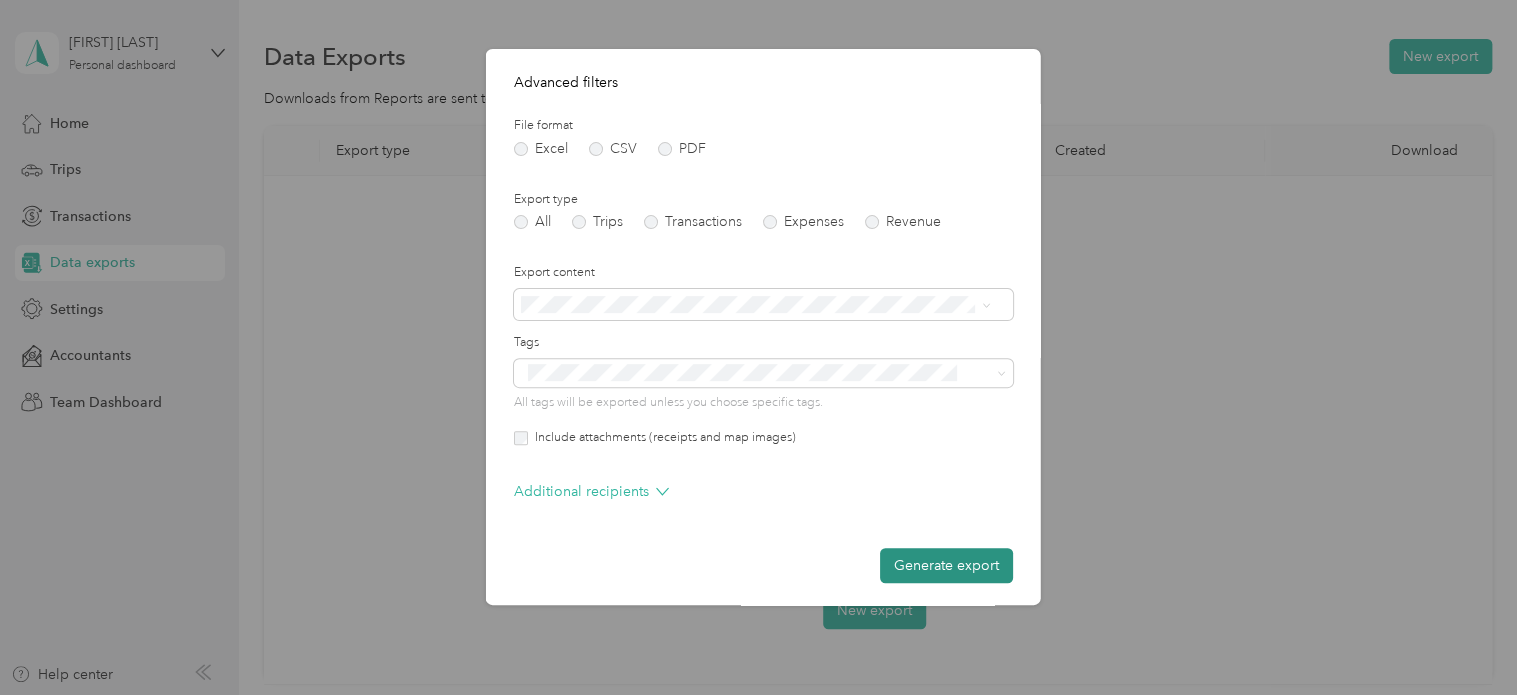 click on "Generate export" at bounding box center [946, 565] 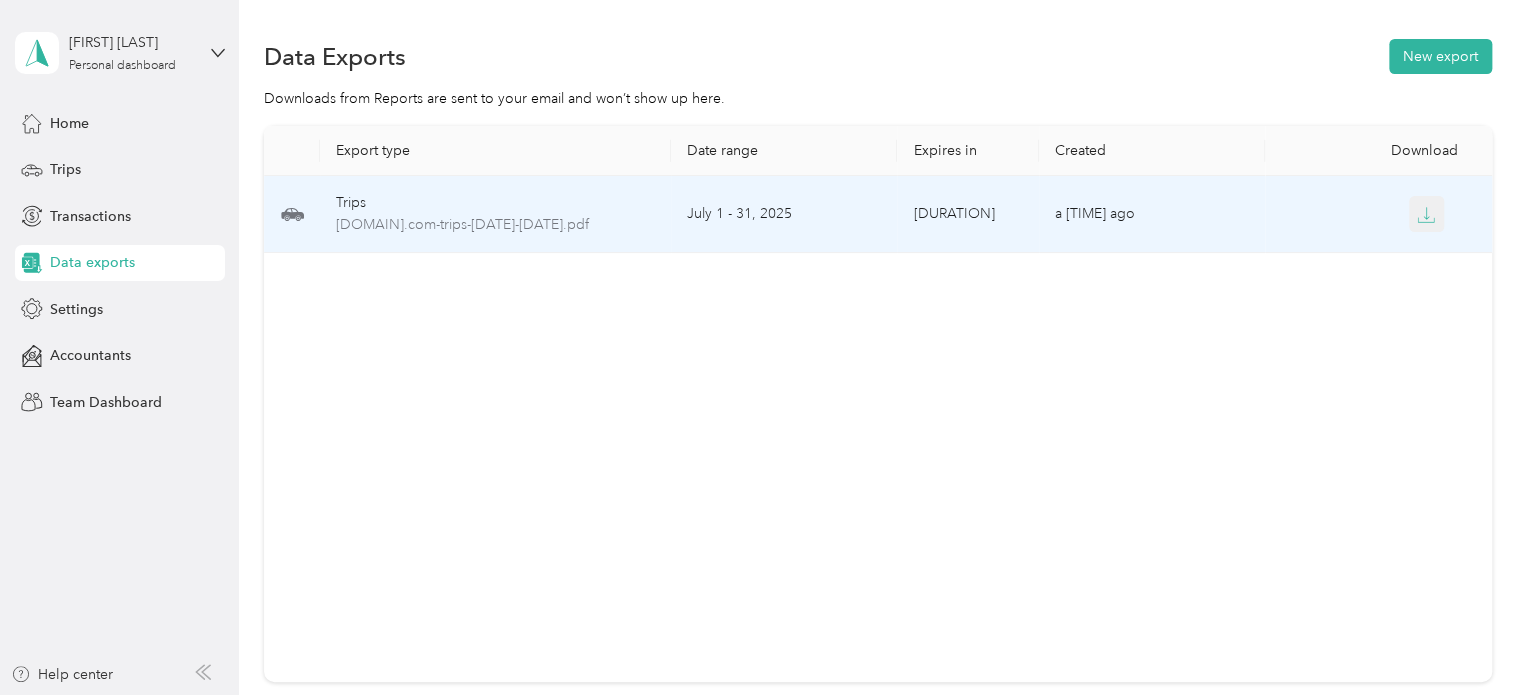 click 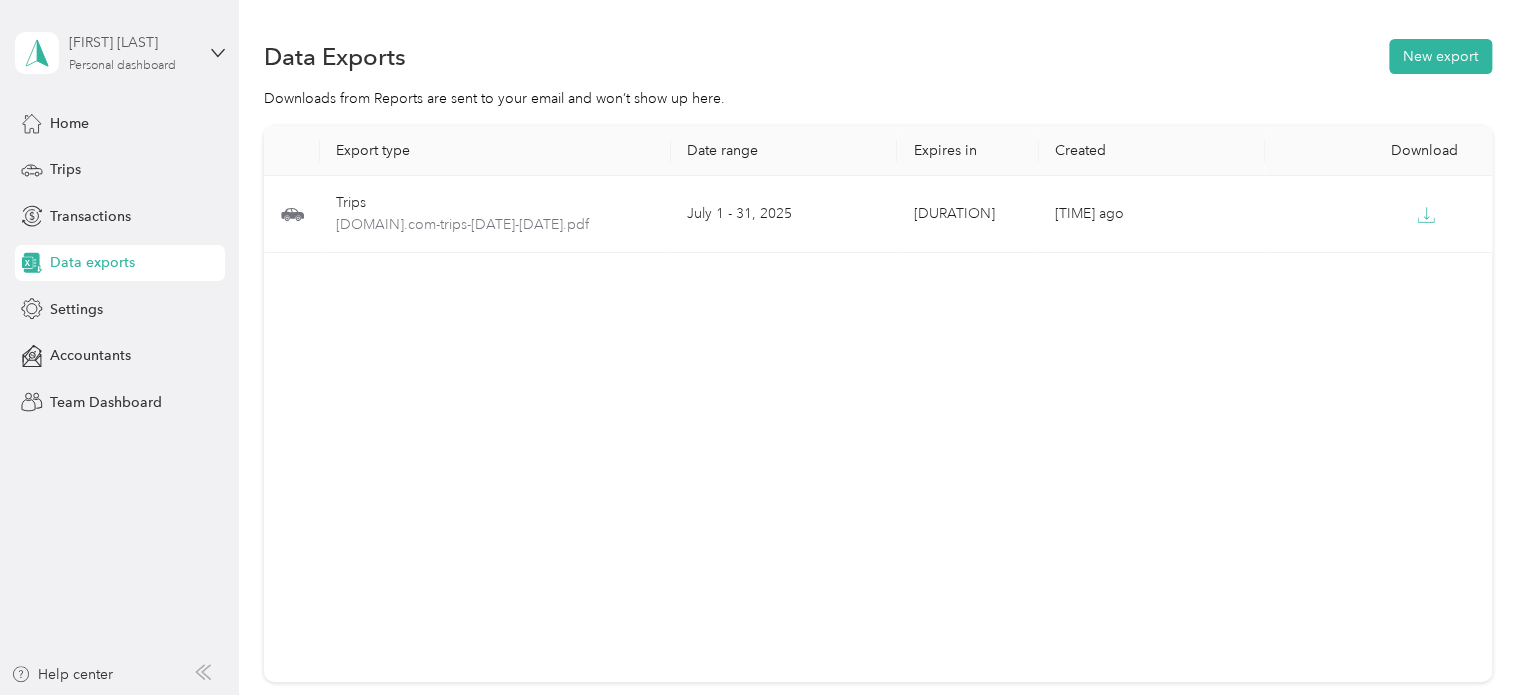 click on "[FIRST] [LAST]" at bounding box center [131, 42] 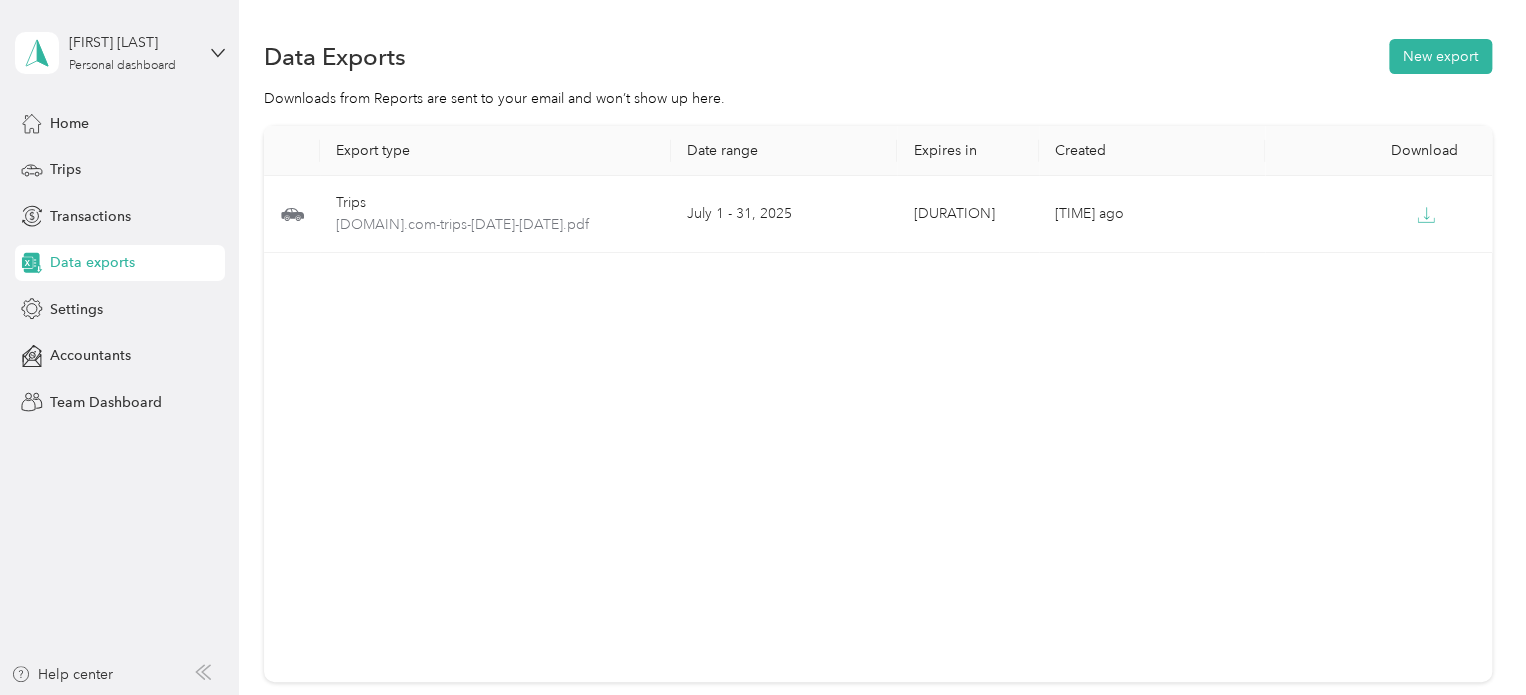 click on "Log out" at bounding box center (167, 157) 